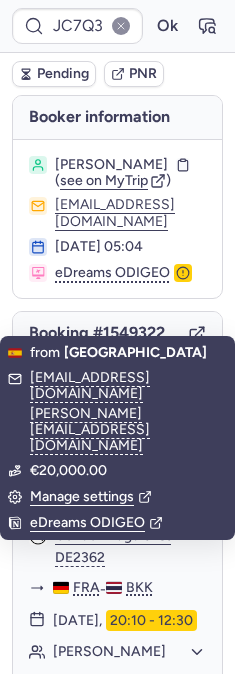 scroll, scrollTop: 0, scrollLeft: 0, axis: both 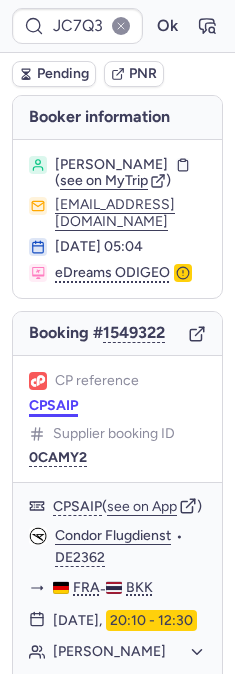 click on "CPSAIP" at bounding box center [53, 406] 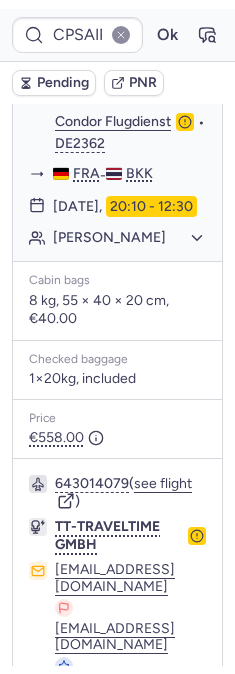 scroll, scrollTop: 11, scrollLeft: 0, axis: vertical 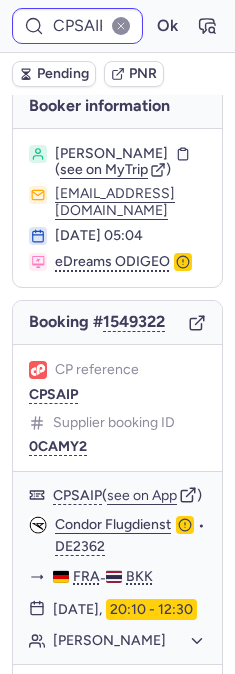 click 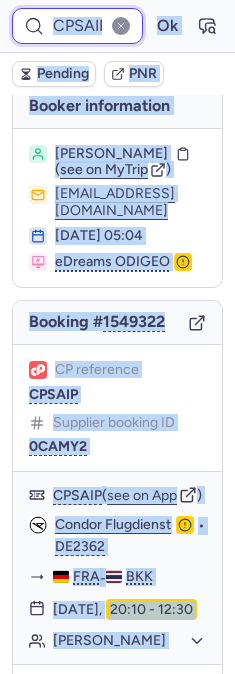 click on "CPSAIP" at bounding box center [77, 26] 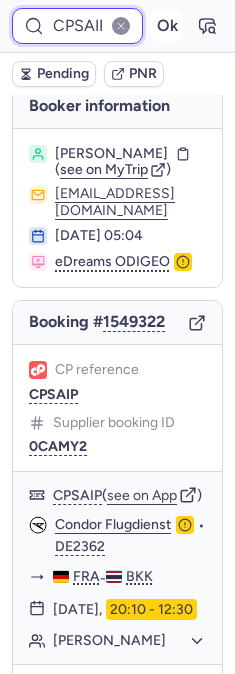 paste on "JC7Q38" 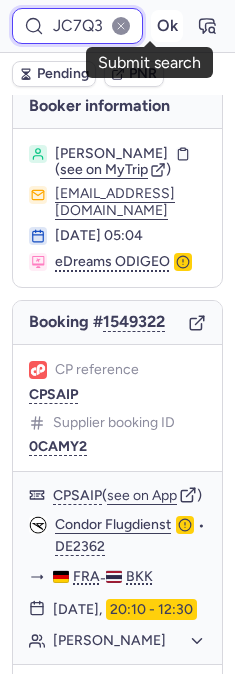 scroll, scrollTop: 0, scrollLeft: 27, axis: horizontal 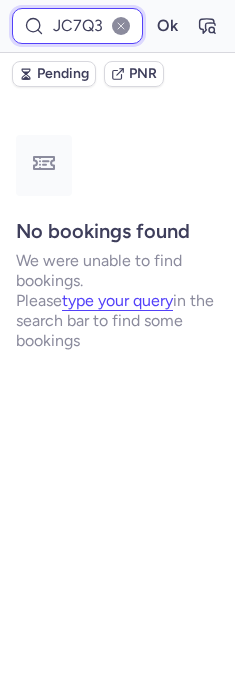 click on "JC7Q38" at bounding box center [77, 26] 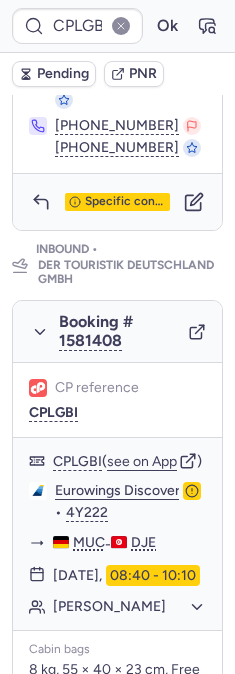 scroll, scrollTop: 1333, scrollLeft: 0, axis: vertical 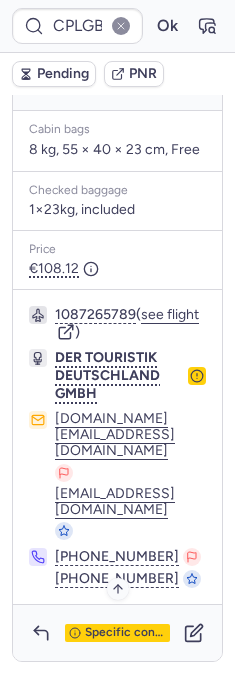click on "Specific conditions" at bounding box center (125, 633) 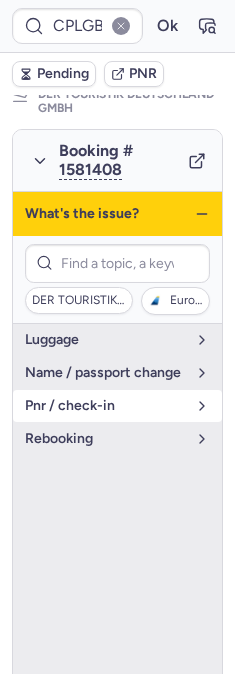 click on "pnr / check-in" at bounding box center [117, 406] 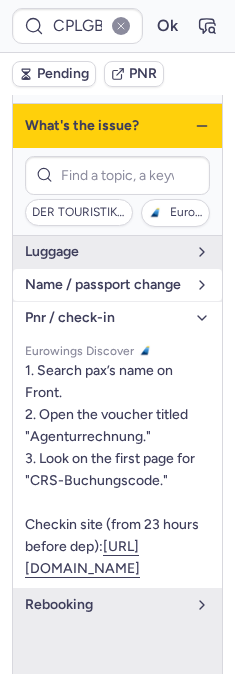 scroll, scrollTop: 1368, scrollLeft: 0, axis: vertical 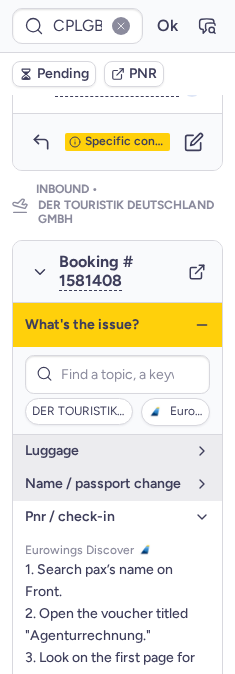 click 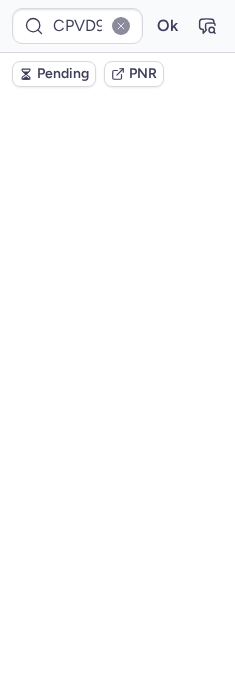 scroll, scrollTop: 0, scrollLeft: 0, axis: both 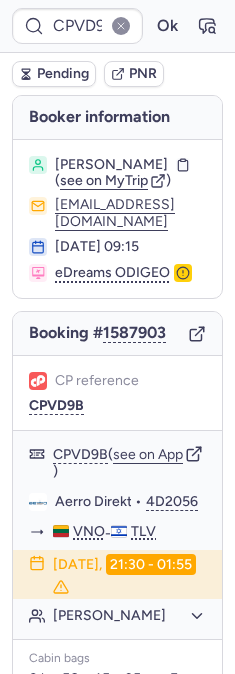 type on "CPGTAT" 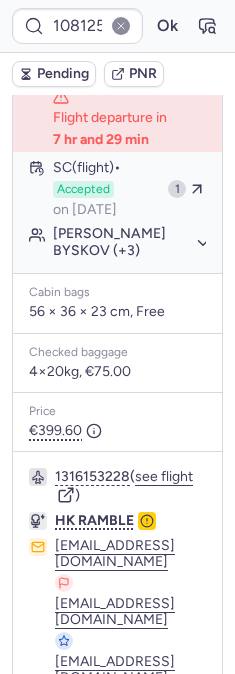 scroll, scrollTop: 826, scrollLeft: 0, axis: vertical 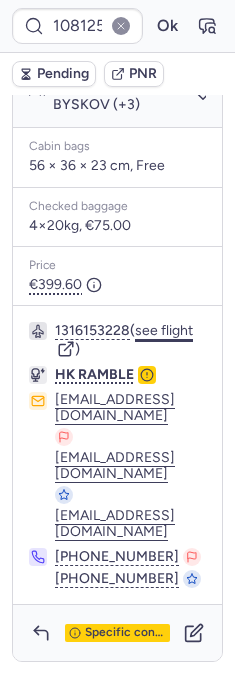 click on "see flight" 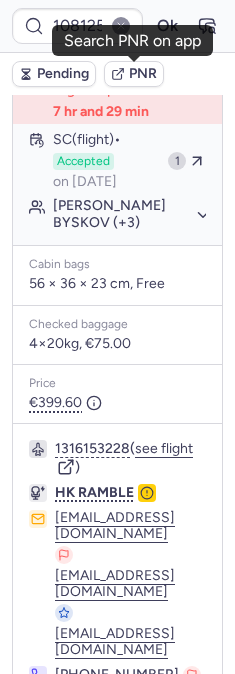 scroll, scrollTop: 604, scrollLeft: 0, axis: vertical 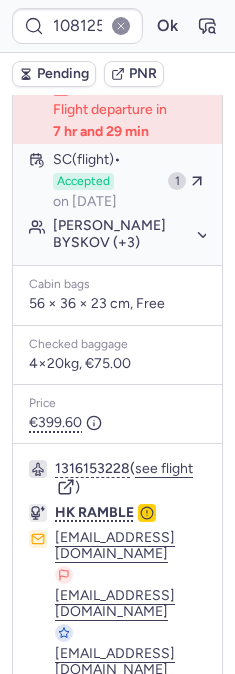 click on "10812515910415  Ok" at bounding box center (117, 26) 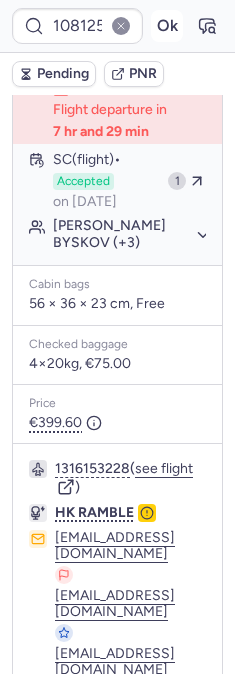 click on "Ok" at bounding box center (167, 26) 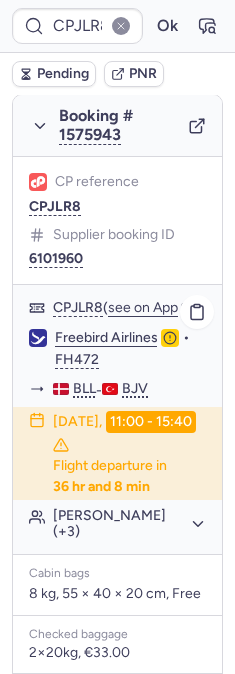 scroll, scrollTop: 570, scrollLeft: 0, axis: vertical 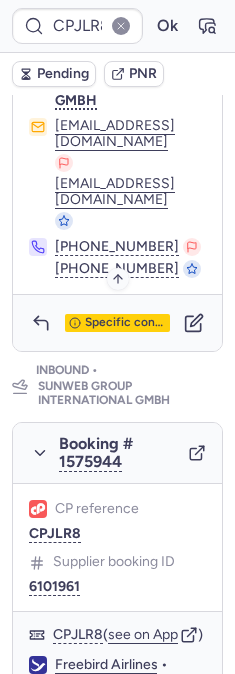 click on "Specific conditions" at bounding box center (125, 323) 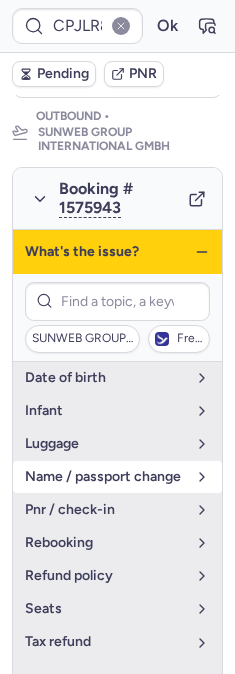 click on "name / passport change" at bounding box center [105, 477] 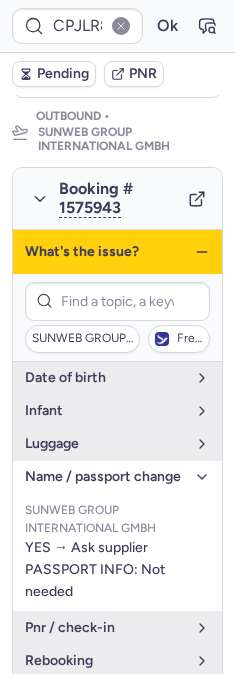 click 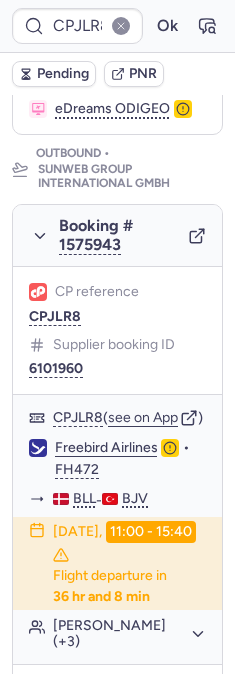scroll, scrollTop: 444, scrollLeft: 0, axis: vertical 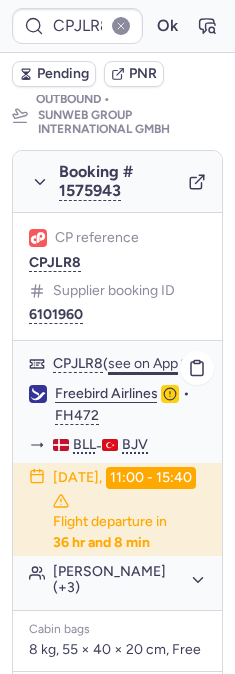 click on "see on App" 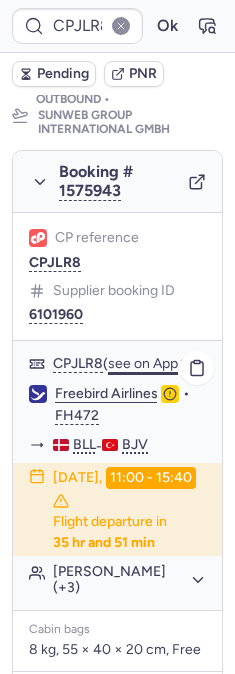 type on "CP698F" 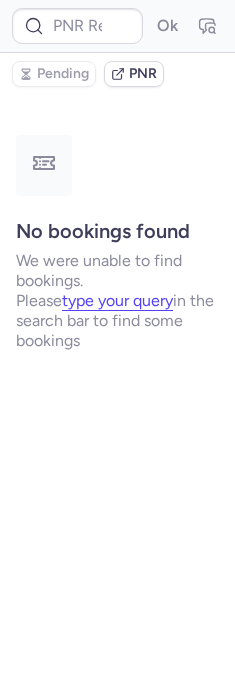 scroll, scrollTop: 0, scrollLeft: 0, axis: both 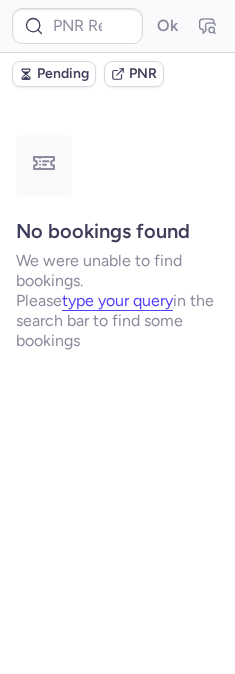 type on "CPJLR8" 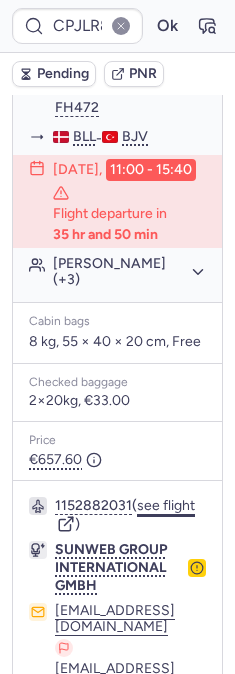 scroll, scrollTop: 888, scrollLeft: 0, axis: vertical 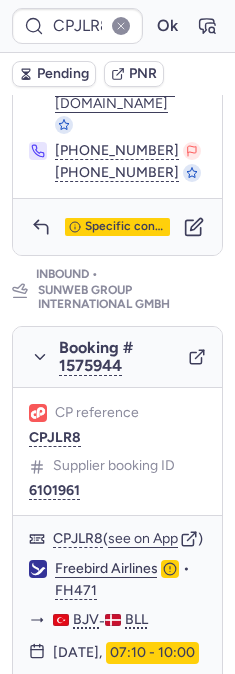 click on "Specific conditions" at bounding box center [117, 227] 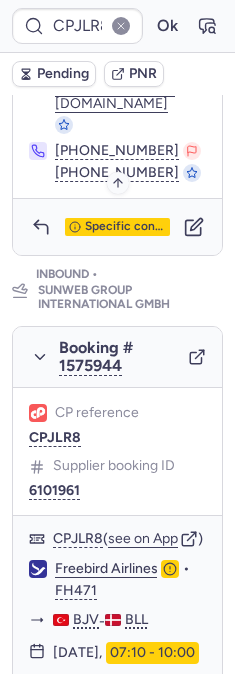 click on "Specific conditions" at bounding box center (125, 227) 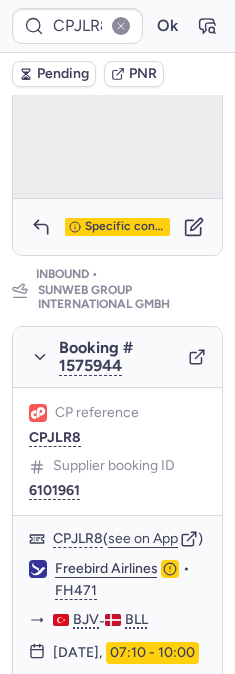 scroll, scrollTop: 427, scrollLeft: 0, axis: vertical 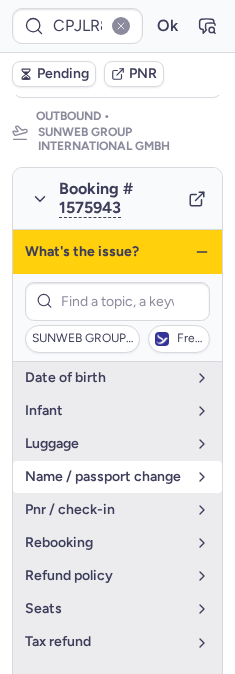 click on "name / passport change" at bounding box center (105, 477) 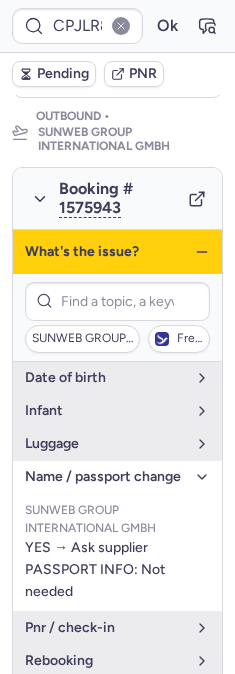 click 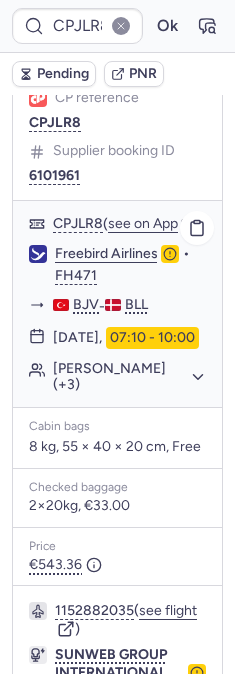 scroll, scrollTop: 1649, scrollLeft: 0, axis: vertical 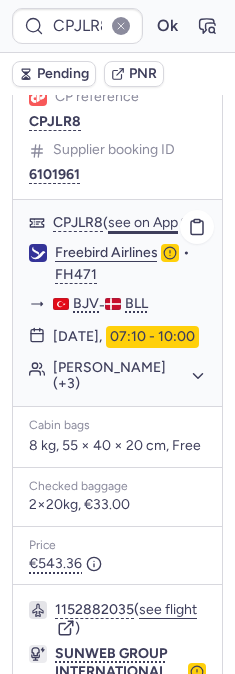 click on "see on App" 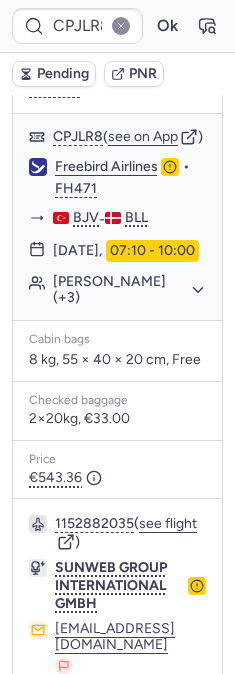 scroll, scrollTop: 2063, scrollLeft: 0, axis: vertical 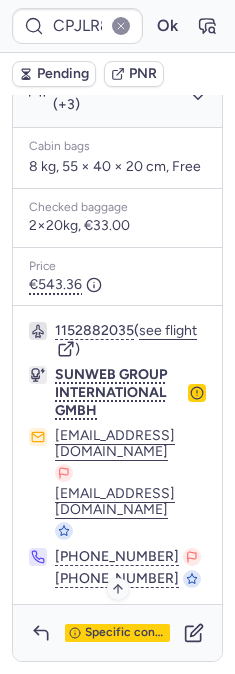 click on "Specific conditions" at bounding box center [125, 633] 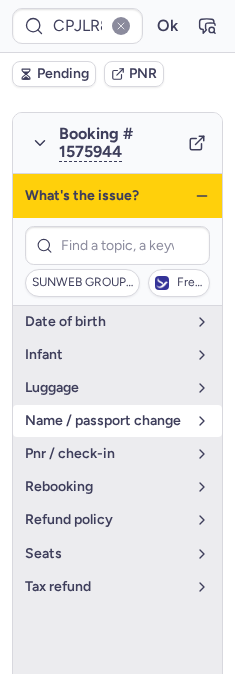 click on "name / passport change" at bounding box center (105, 421) 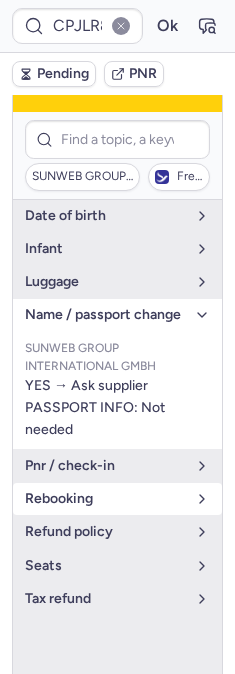 scroll, scrollTop: 1658, scrollLeft: 0, axis: vertical 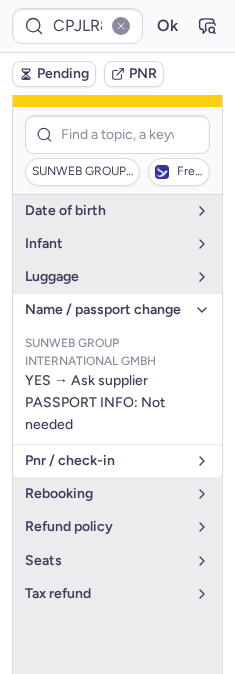 click on "pnr / check-in" at bounding box center (105, 461) 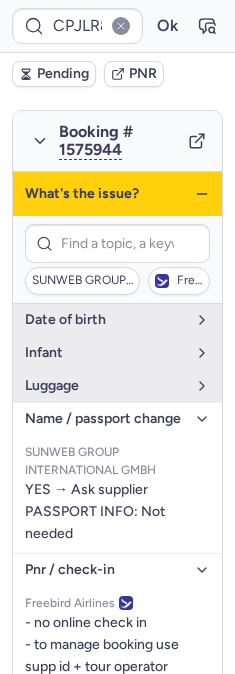 scroll, scrollTop: 1547, scrollLeft: 0, axis: vertical 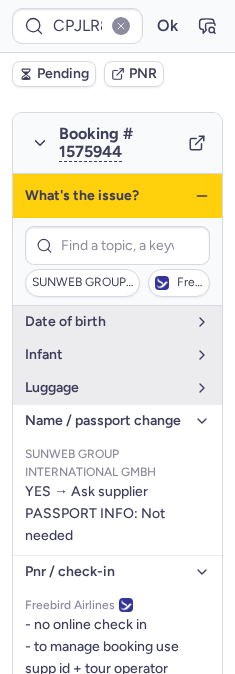 click 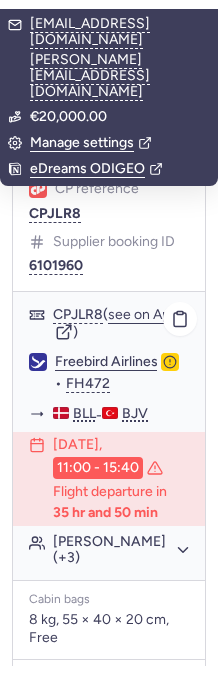 scroll, scrollTop: 666, scrollLeft: 0, axis: vertical 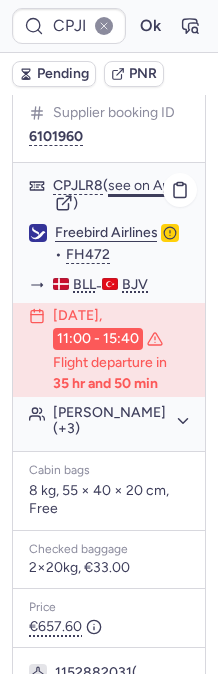 click on "see on App" 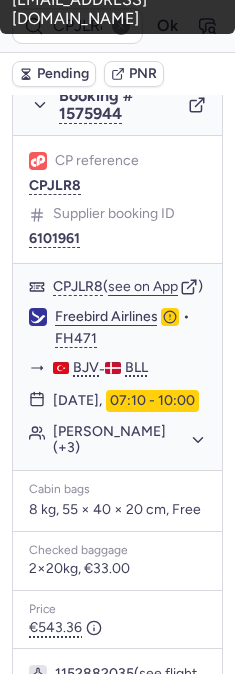 scroll, scrollTop: 1591, scrollLeft: 0, axis: vertical 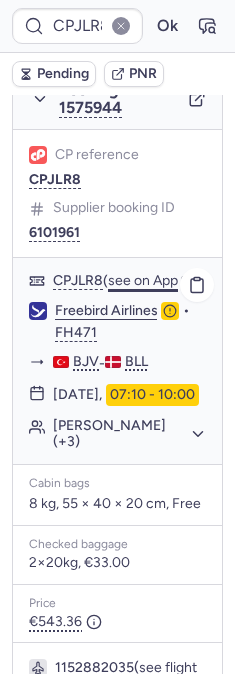 click on "see on App" 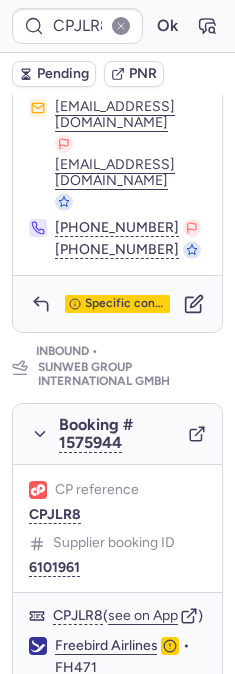 scroll, scrollTop: 1174, scrollLeft: 0, axis: vertical 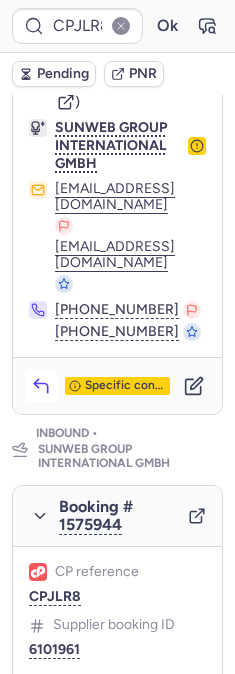 click 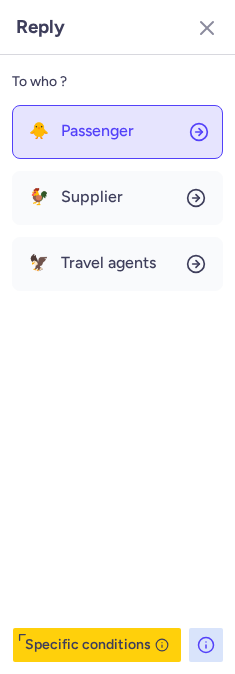 click on "Passenger" at bounding box center (97, 131) 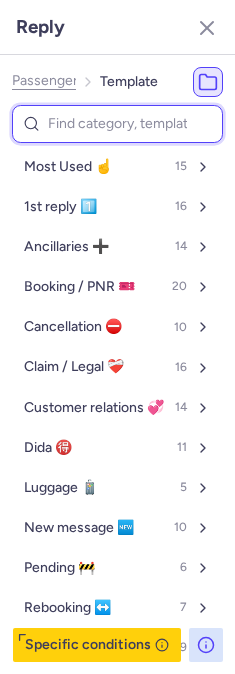 drag, startPoint x: 78, startPoint y: 129, endPoint x: 80, endPoint y: 118, distance: 11.18034 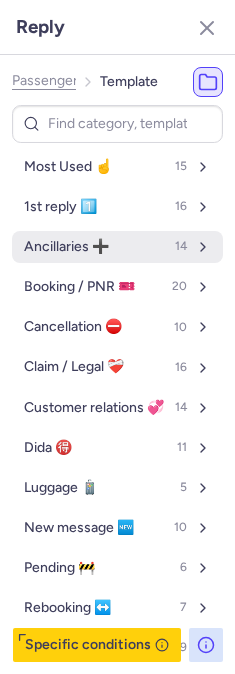 click on "Ancillaries ➕" at bounding box center (66, 247) 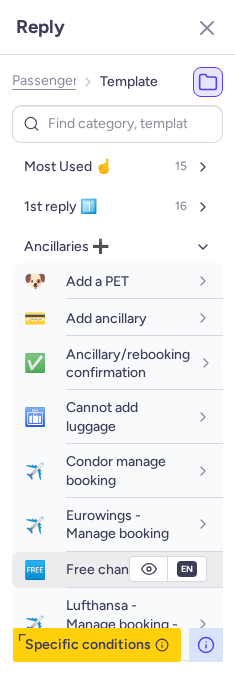 click on "Free change" at bounding box center (105, 569) 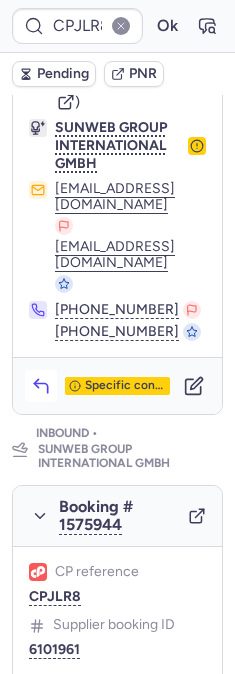 click at bounding box center [41, 386] 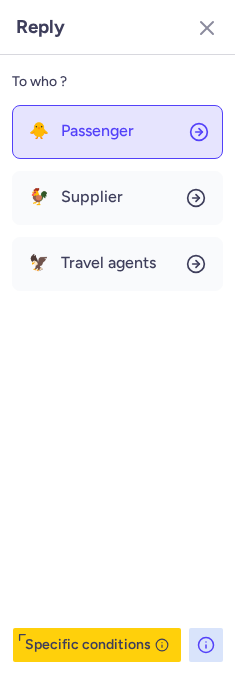 click on "Passenger" at bounding box center [97, 131] 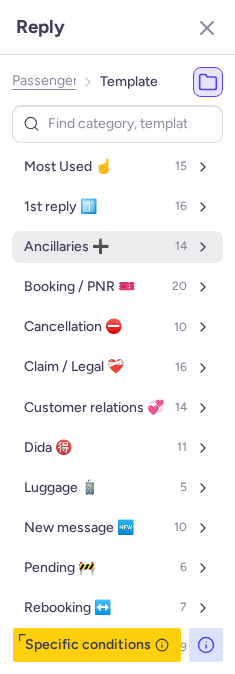 click on "Ancillaries ➕" at bounding box center [66, 247] 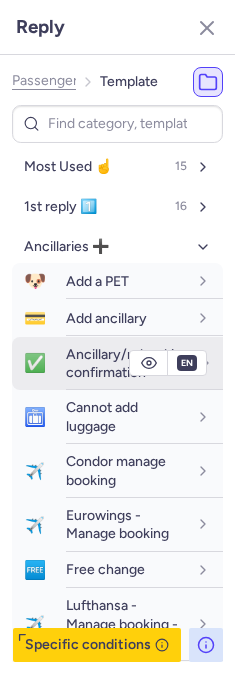 click on "Ancillary/rebooking confirmation" at bounding box center [128, 363] 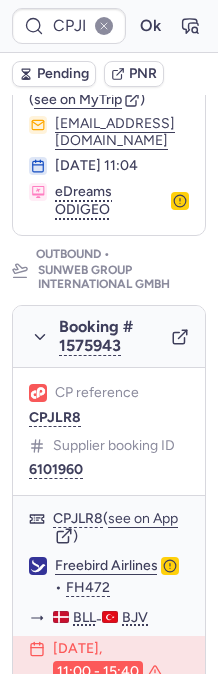 scroll, scrollTop: 10, scrollLeft: 0, axis: vertical 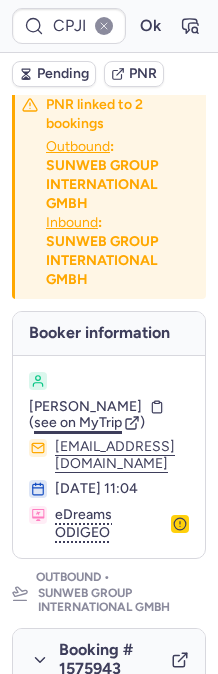 click on "see on MyTrip" at bounding box center [78, 422] 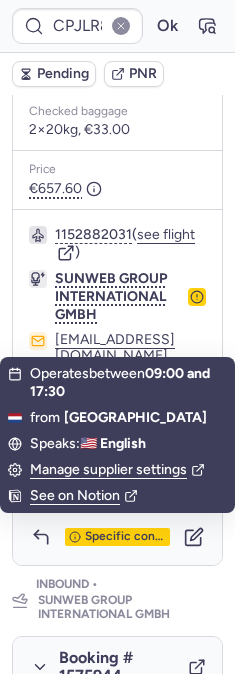 scroll, scrollTop: 1062, scrollLeft: 0, axis: vertical 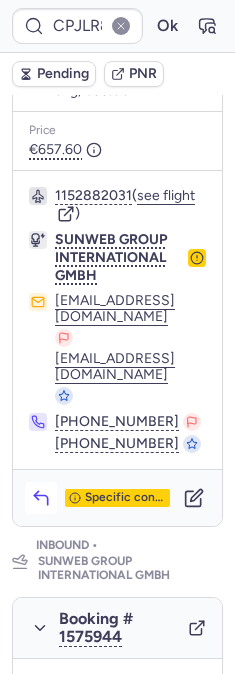click 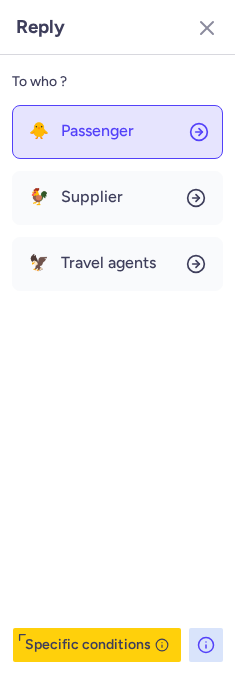 click on "🐥 Passenger" 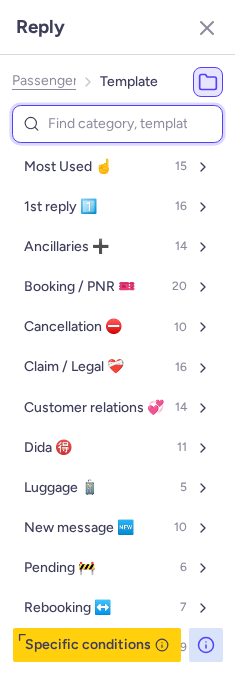 click at bounding box center [117, 124] 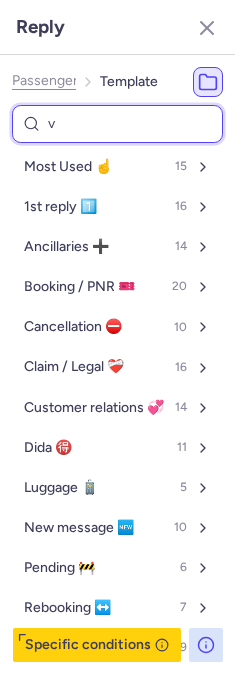 type on "vo" 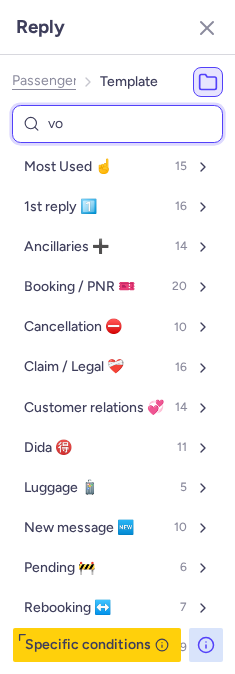 select on "en" 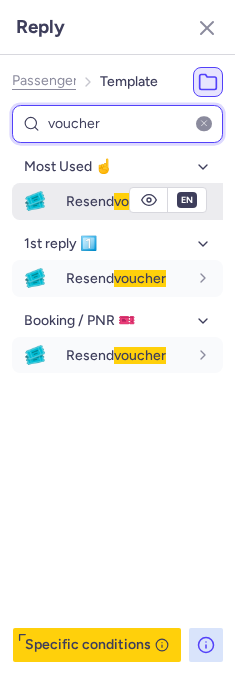 type on "voucher" 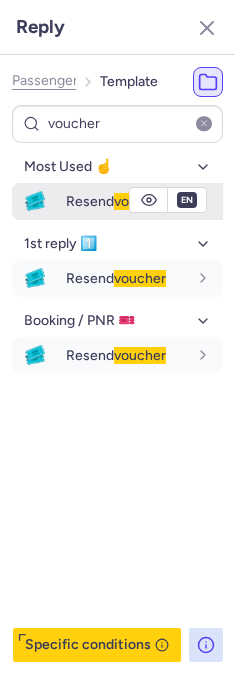 click on "🎟️ Resend  voucher" at bounding box center (117, 201) 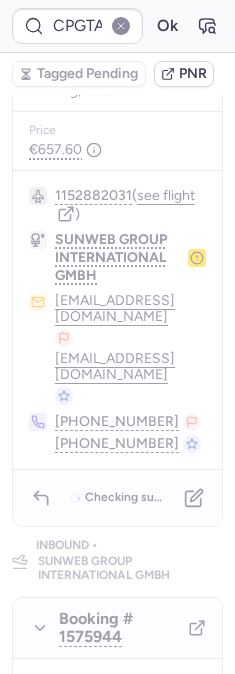 type on "CPHFLV" 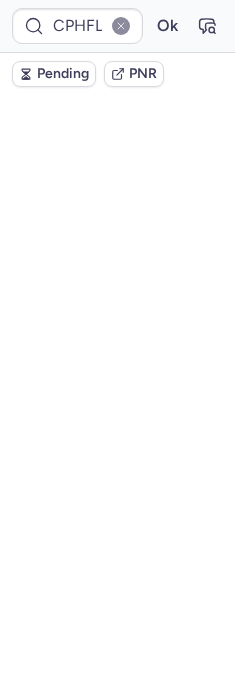 scroll, scrollTop: 0, scrollLeft: 0, axis: both 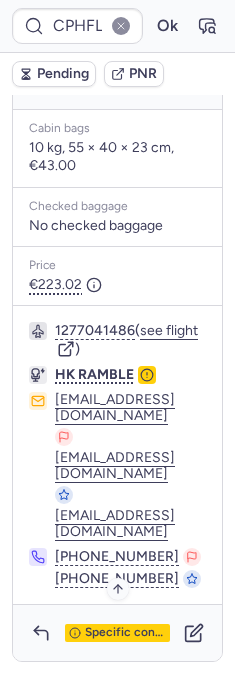 click on "Specific conditions" at bounding box center [117, 633] 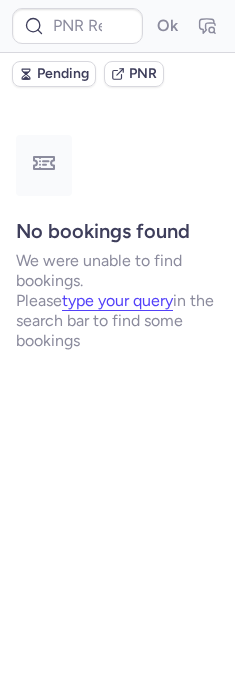 scroll, scrollTop: 0, scrollLeft: 0, axis: both 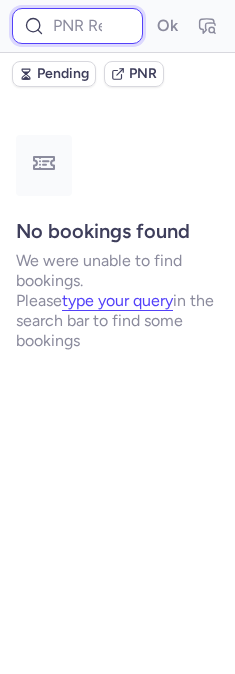 click at bounding box center [77, 26] 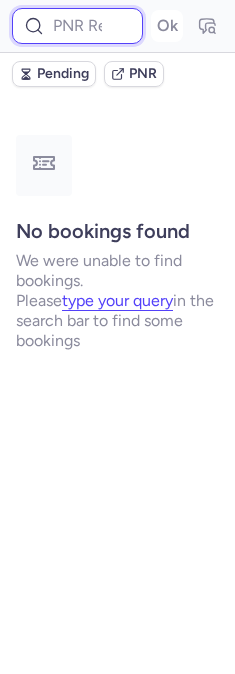 paste on "FFAO4D" 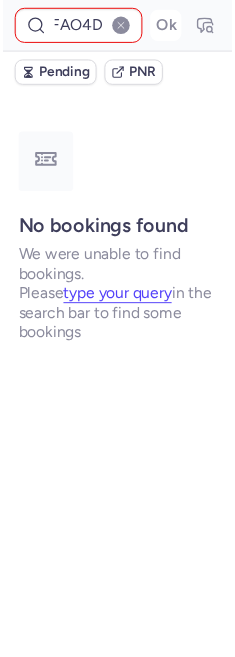 scroll, scrollTop: 0, scrollLeft: 0, axis: both 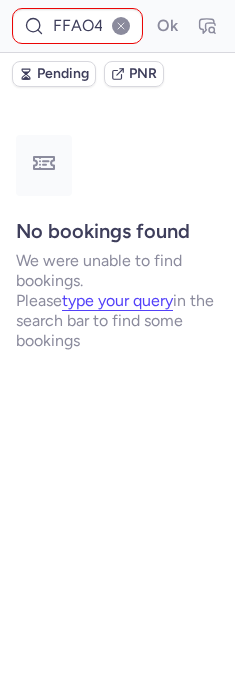 type on "CPTWXK" 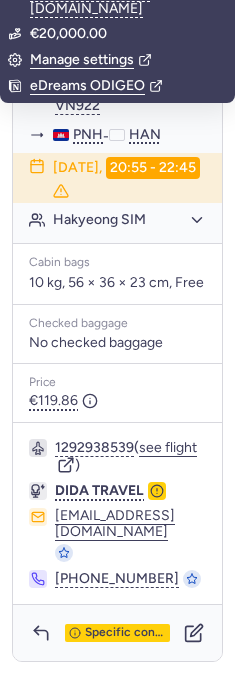 scroll, scrollTop: 576, scrollLeft: 0, axis: vertical 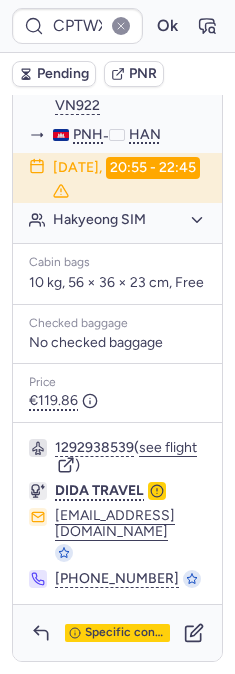 click on "Specific conditions" at bounding box center (117, 633) 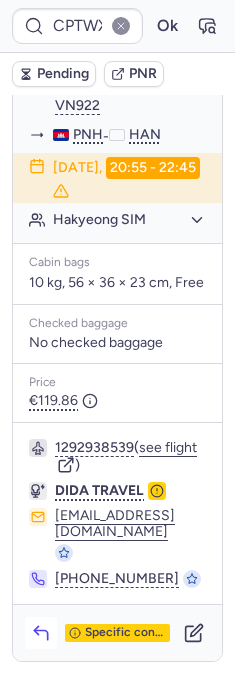 click 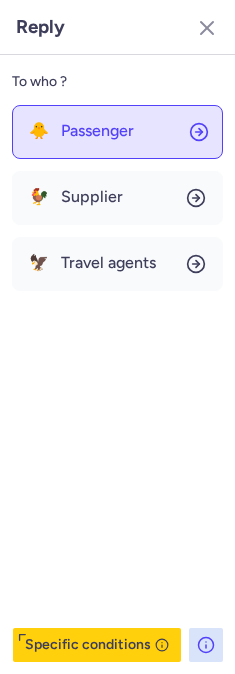 click on "🐥 Passenger" 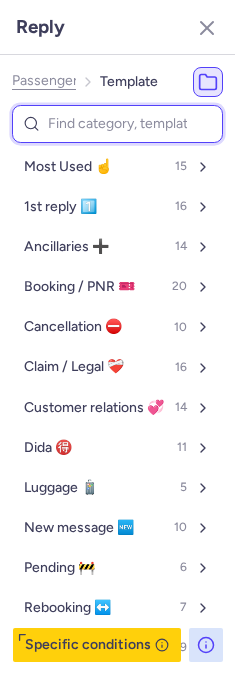 click at bounding box center (117, 124) 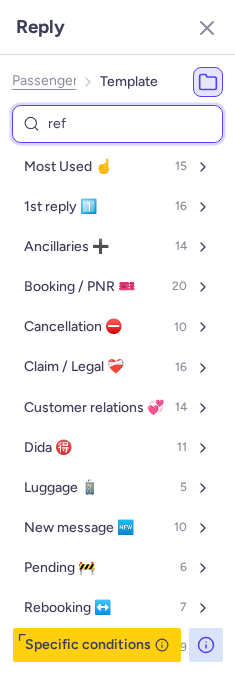 type on "refu" 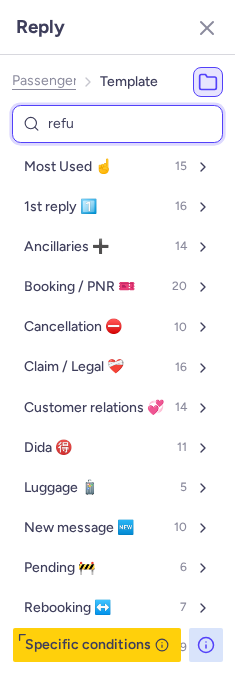 select on "en" 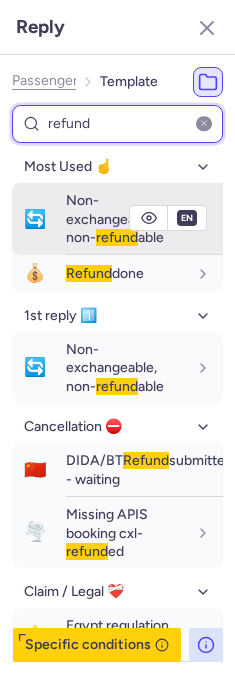 type on "refund" 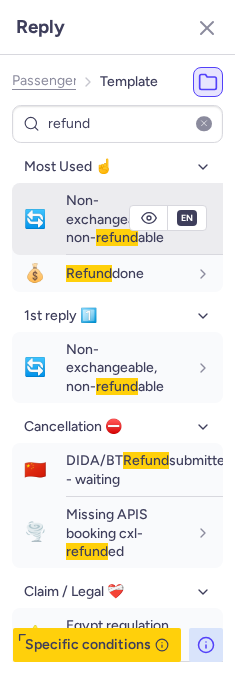 click on "Non-exchangeable, non- refund able" at bounding box center (115, 219) 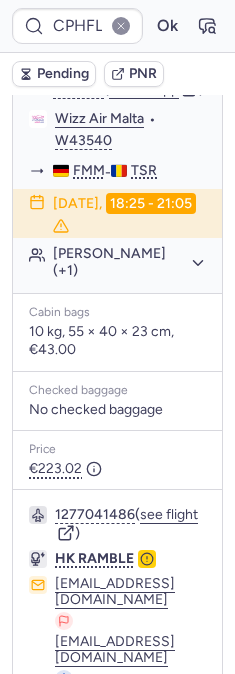 scroll, scrollTop: 465, scrollLeft: 0, axis: vertical 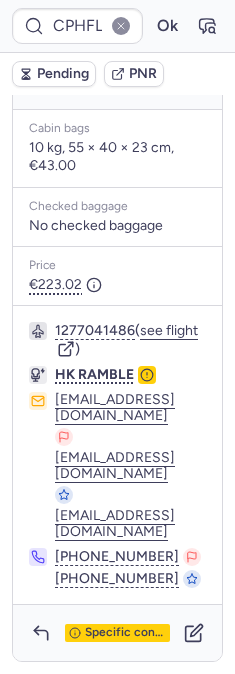 type on "CPGTAT" 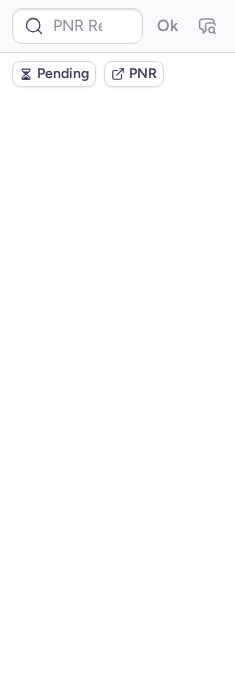 scroll, scrollTop: 0, scrollLeft: 0, axis: both 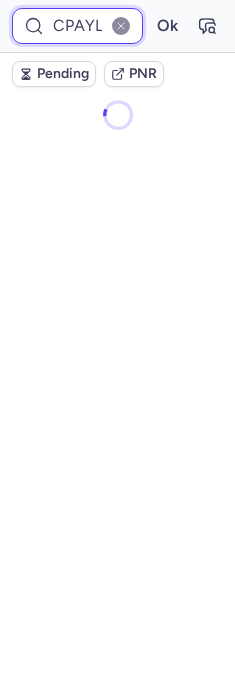 click on "CPAYL6" at bounding box center [77, 26] 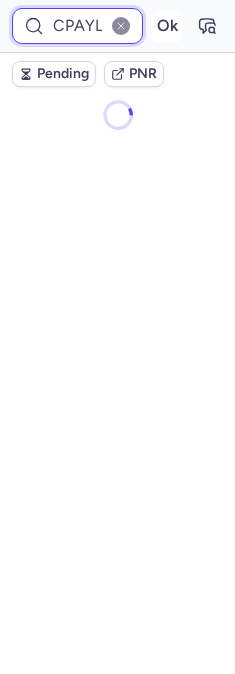 paste on "X5GQF7" 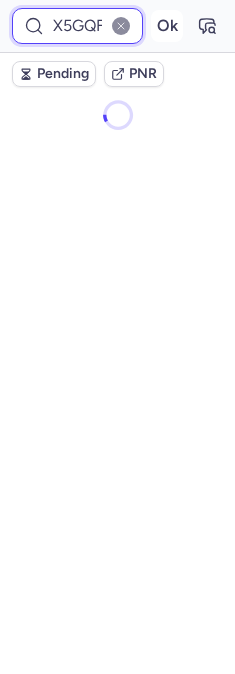 scroll, scrollTop: 0, scrollLeft: 12, axis: horizontal 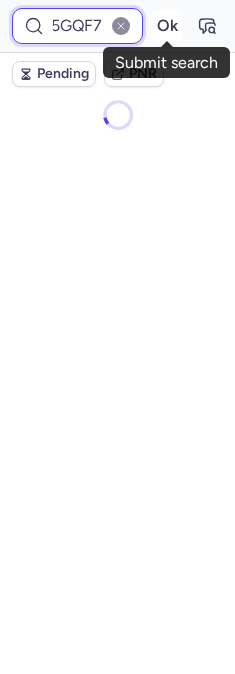type on "X5GQF7" 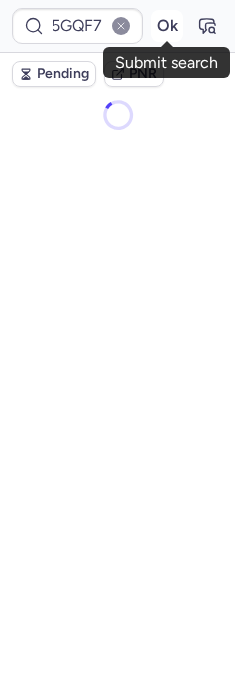 scroll, scrollTop: 0, scrollLeft: 0, axis: both 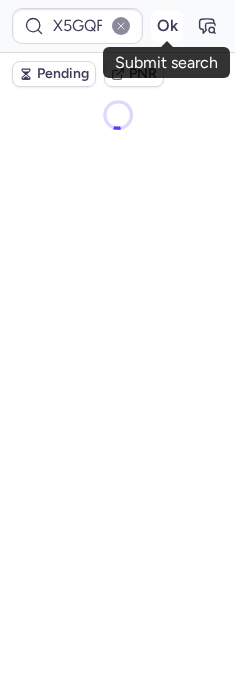 click on "Ok" at bounding box center (167, 26) 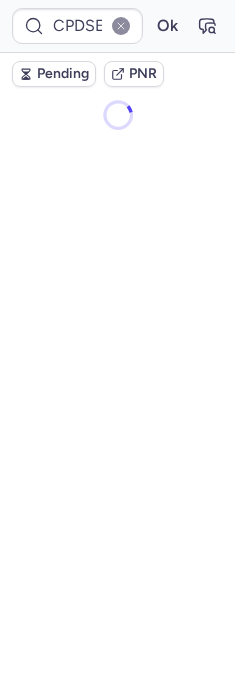 scroll, scrollTop: 0, scrollLeft: 0, axis: both 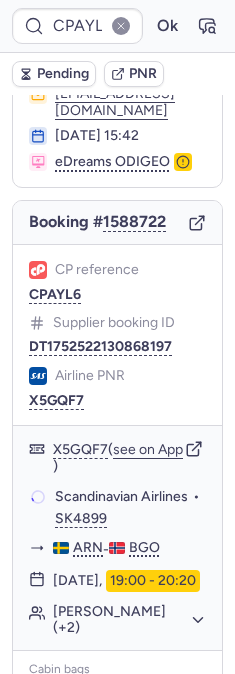 click on "DT1752522130868197" at bounding box center [100, 347] 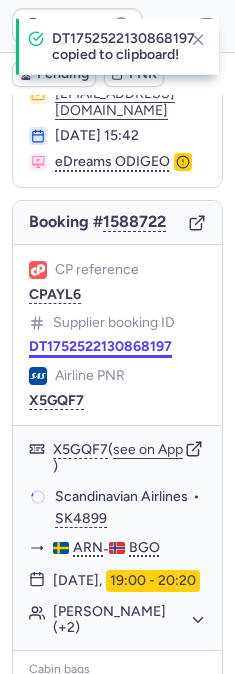 click on "DT1752522130868197" at bounding box center [100, 347] 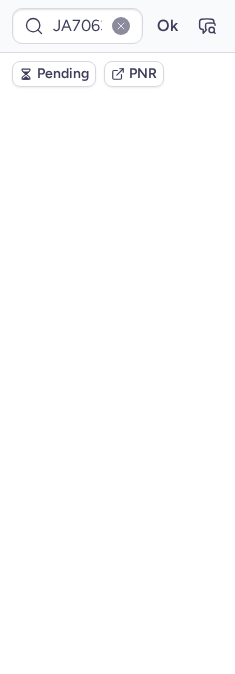 scroll, scrollTop: 0, scrollLeft: 0, axis: both 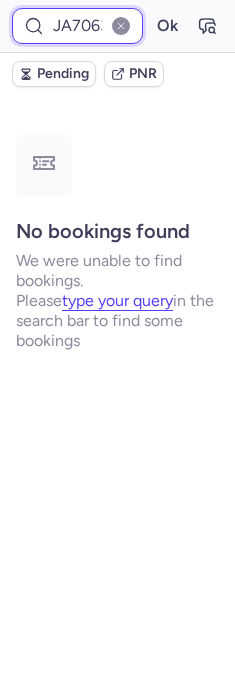 click on "JA7063" at bounding box center [77, 26] 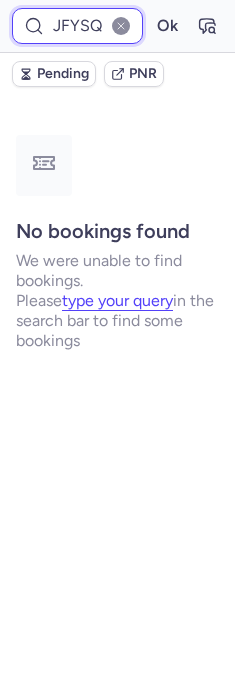 scroll, scrollTop: 0, scrollLeft: 9, axis: horizontal 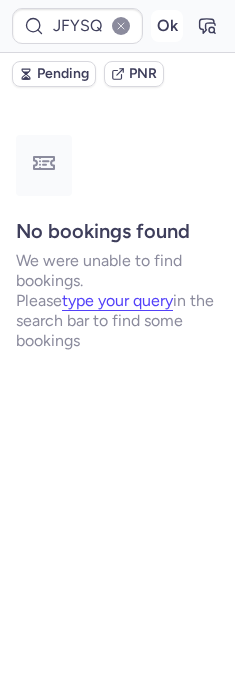 click on "Ok" at bounding box center [167, 26] 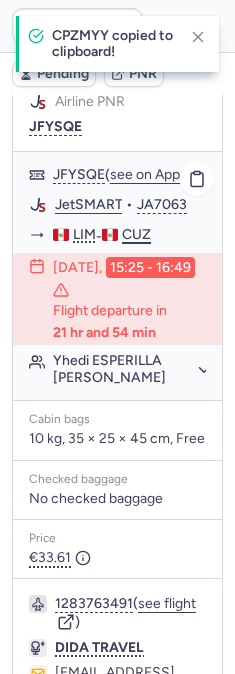 scroll, scrollTop: 333, scrollLeft: 0, axis: vertical 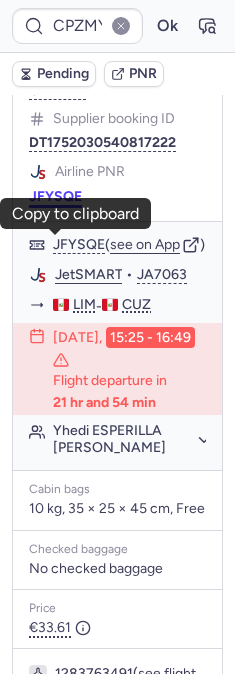 click on "JFYSQE" at bounding box center (55, 197) 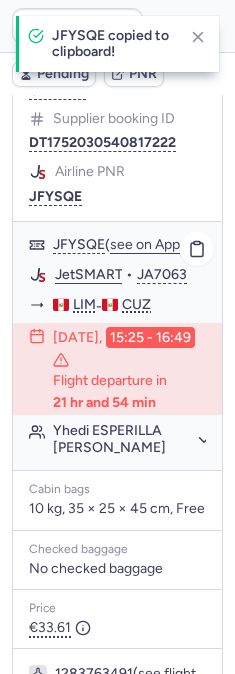 click on "JetSMART" 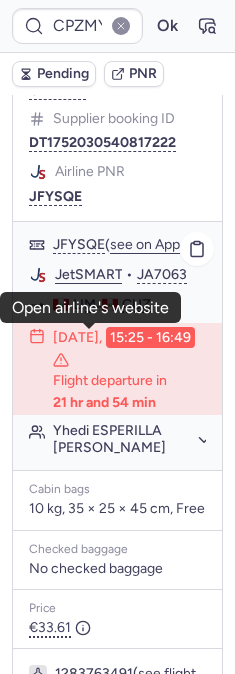 click on "Yhedi ESPERILLA QUISPE" 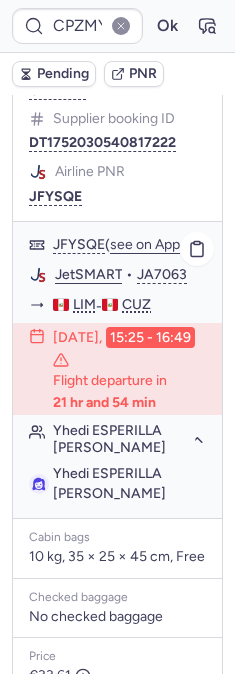 click on "Yhedi ESPERILLA QUISPE" at bounding box center [109, 483] 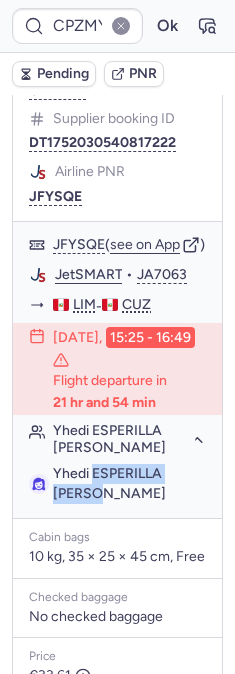 drag, startPoint x: 92, startPoint y: 533, endPoint x: 7, endPoint y: 482, distance: 99.12618 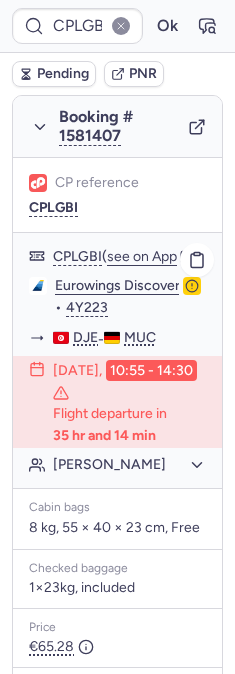 scroll, scrollTop: 555, scrollLeft: 0, axis: vertical 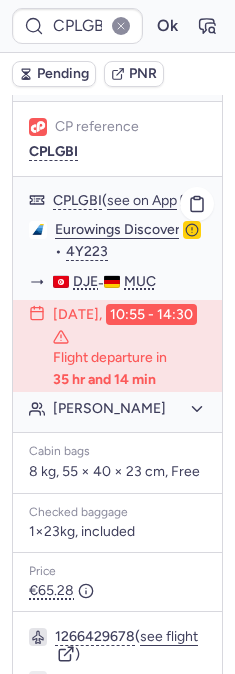 click on "Eurowings Discover" 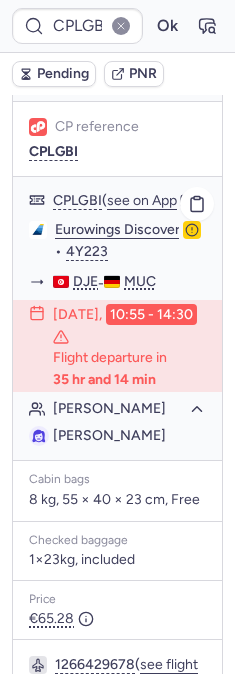 click on "Alexandra KHIR" at bounding box center (109, 435) 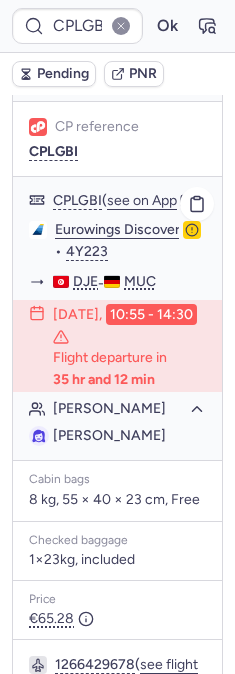 click on "Alexandra KHIR" at bounding box center [109, 435] 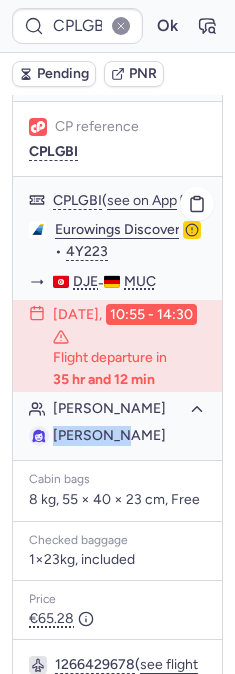 click on "Alexandra KHIR" at bounding box center [109, 435] 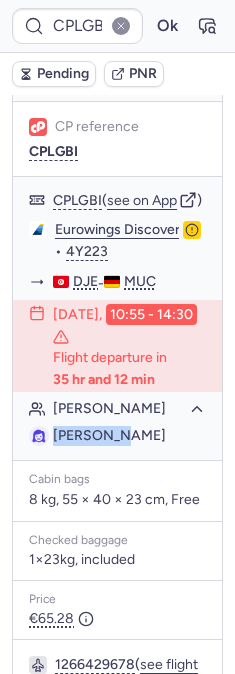 copy on "Alexandra" 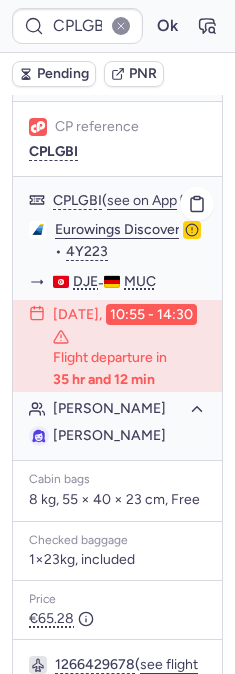 click on "Alexandra KHIR" 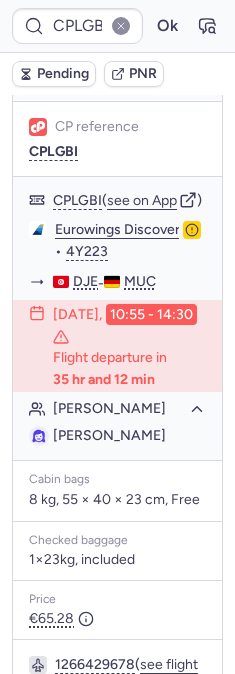 copy on "KHIR" 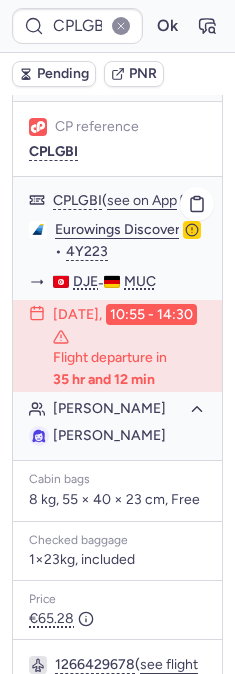 click on "Eurowings Discover  •  4Y223" 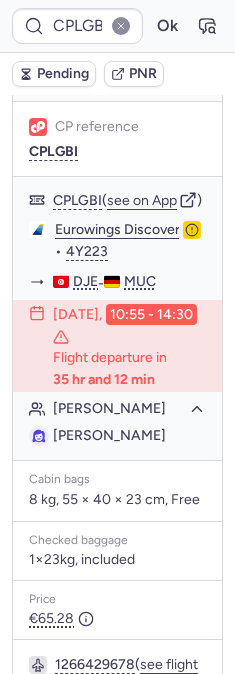 copy on "KHIR" 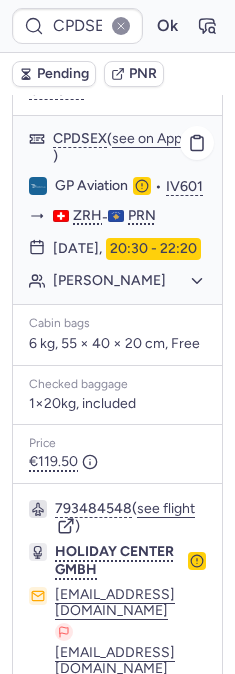 scroll, scrollTop: 444, scrollLeft: 0, axis: vertical 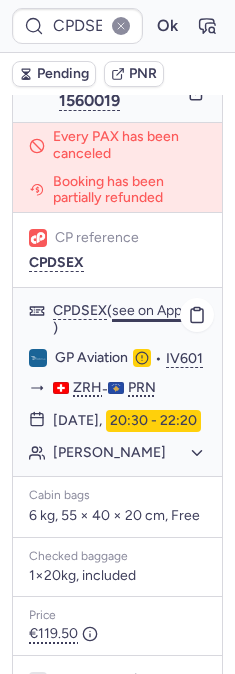 click on "see on App" 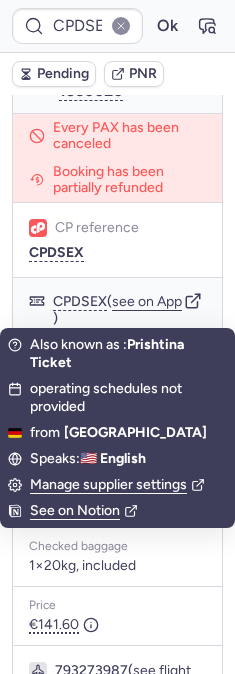 scroll, scrollTop: 1444, scrollLeft: 0, axis: vertical 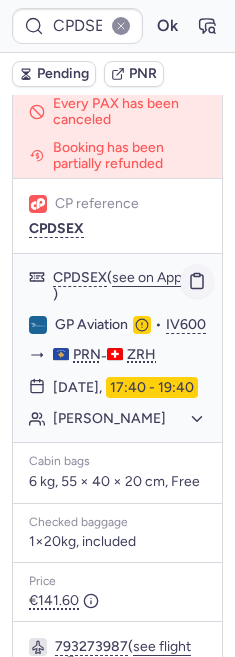 click 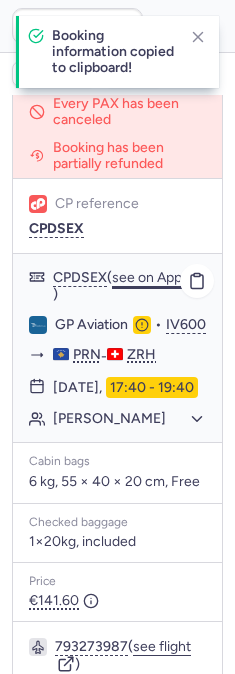 click on "see on App" 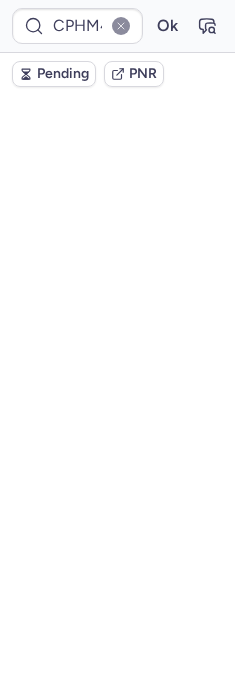 scroll, scrollTop: 0, scrollLeft: 0, axis: both 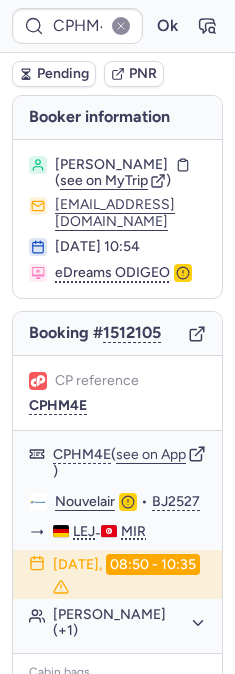 type on "CPGTAT" 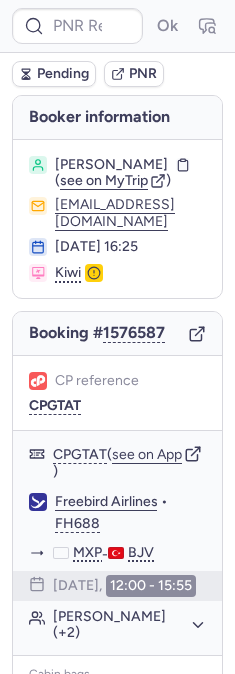 type on "CPGTAT" 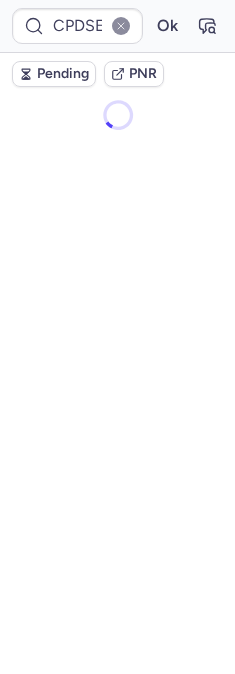 scroll, scrollTop: 0, scrollLeft: 0, axis: both 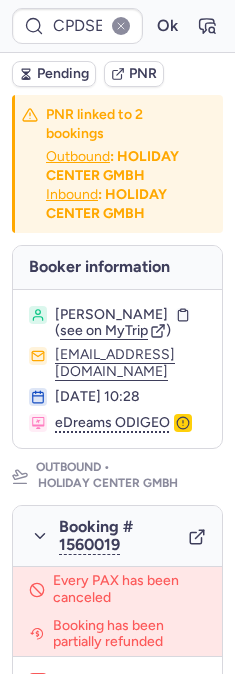 type 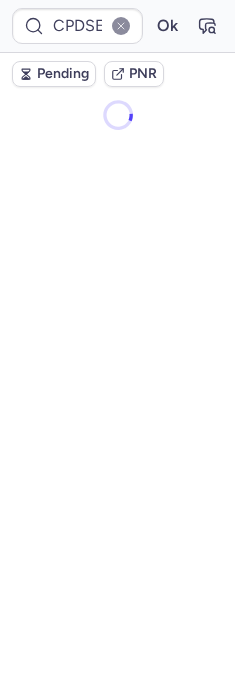 scroll, scrollTop: 0, scrollLeft: 0, axis: both 